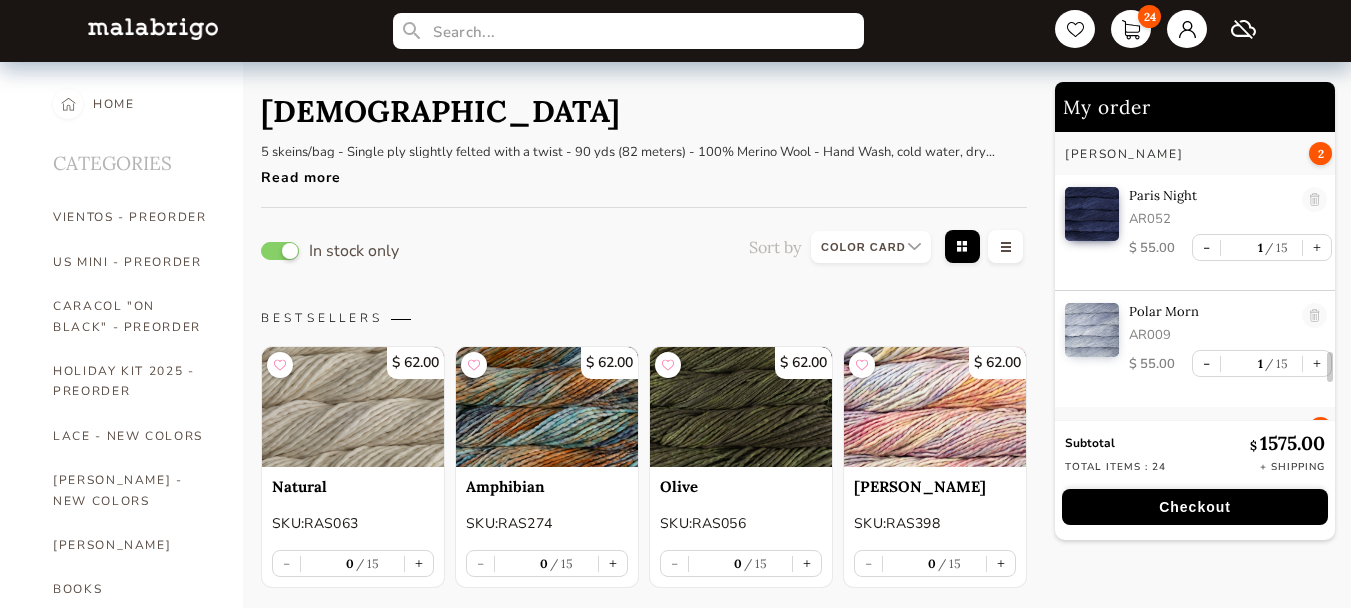 select on "INDEX" 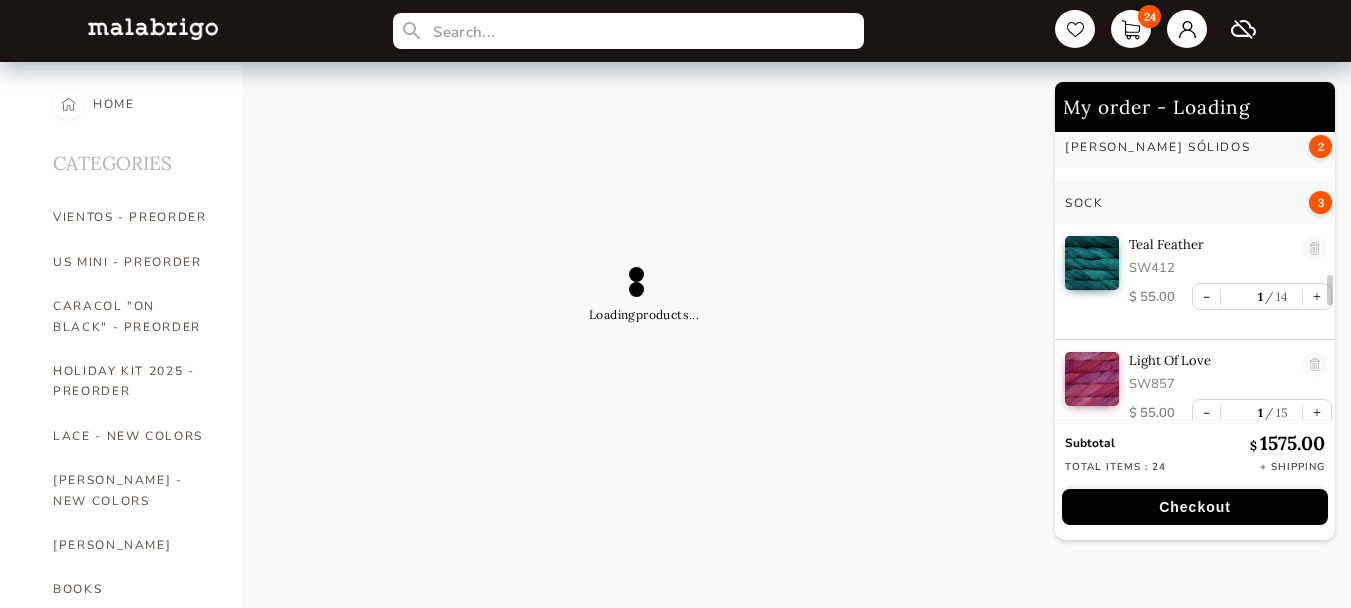 select on "INDEX" 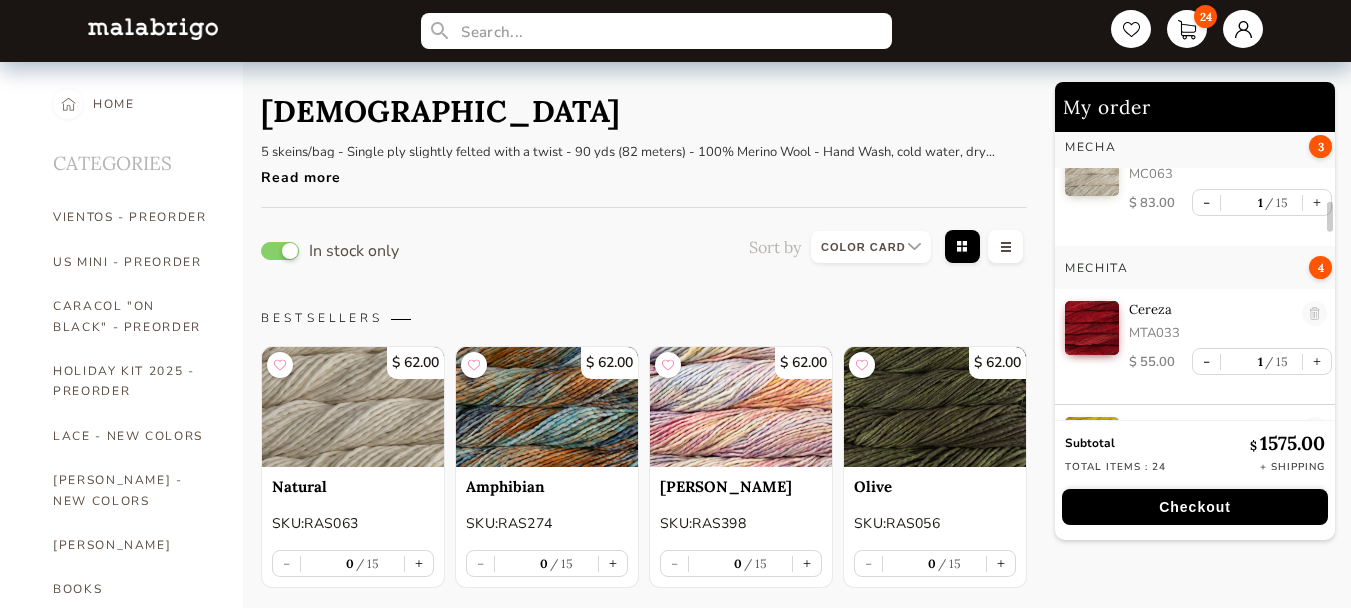 scroll, scrollTop: 920, scrollLeft: 0, axis: vertical 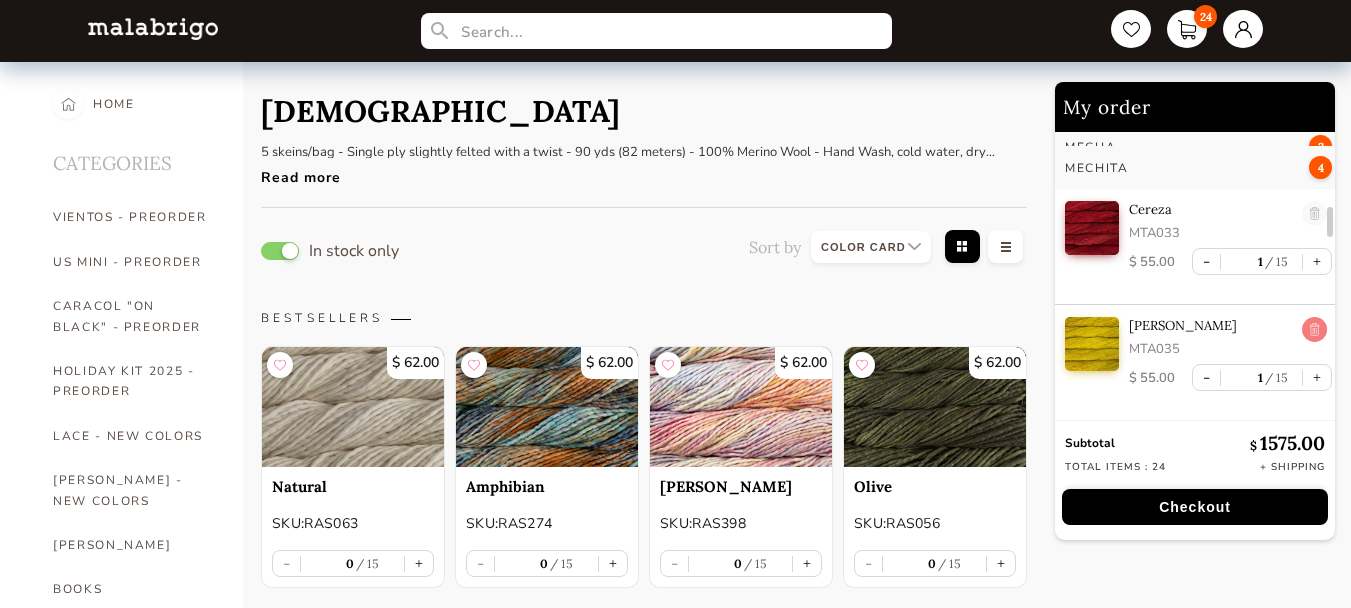 click at bounding box center (1314, 330) 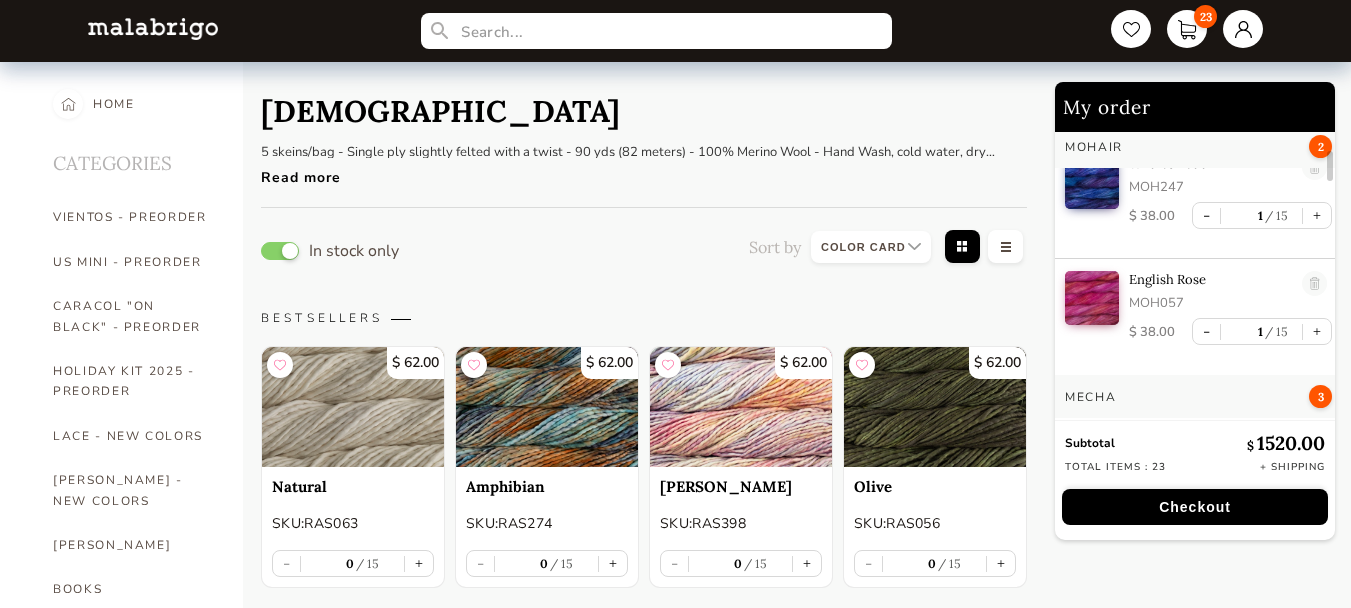 scroll, scrollTop: 200, scrollLeft: 0, axis: vertical 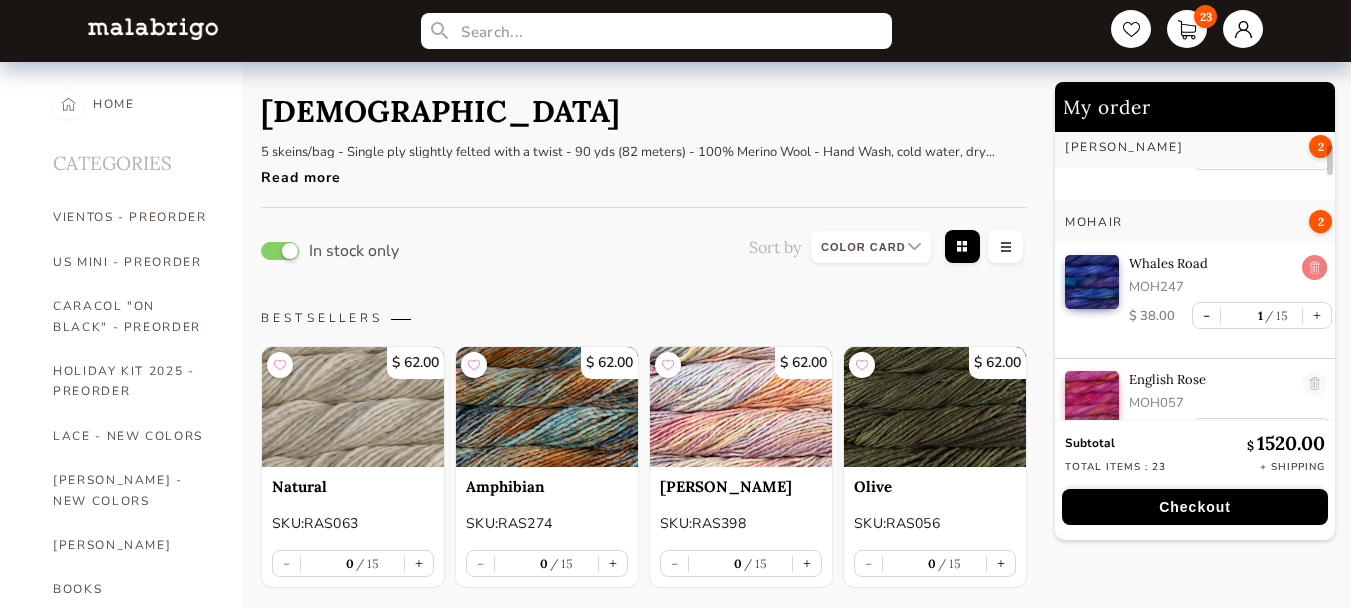 click at bounding box center [1314, 268] 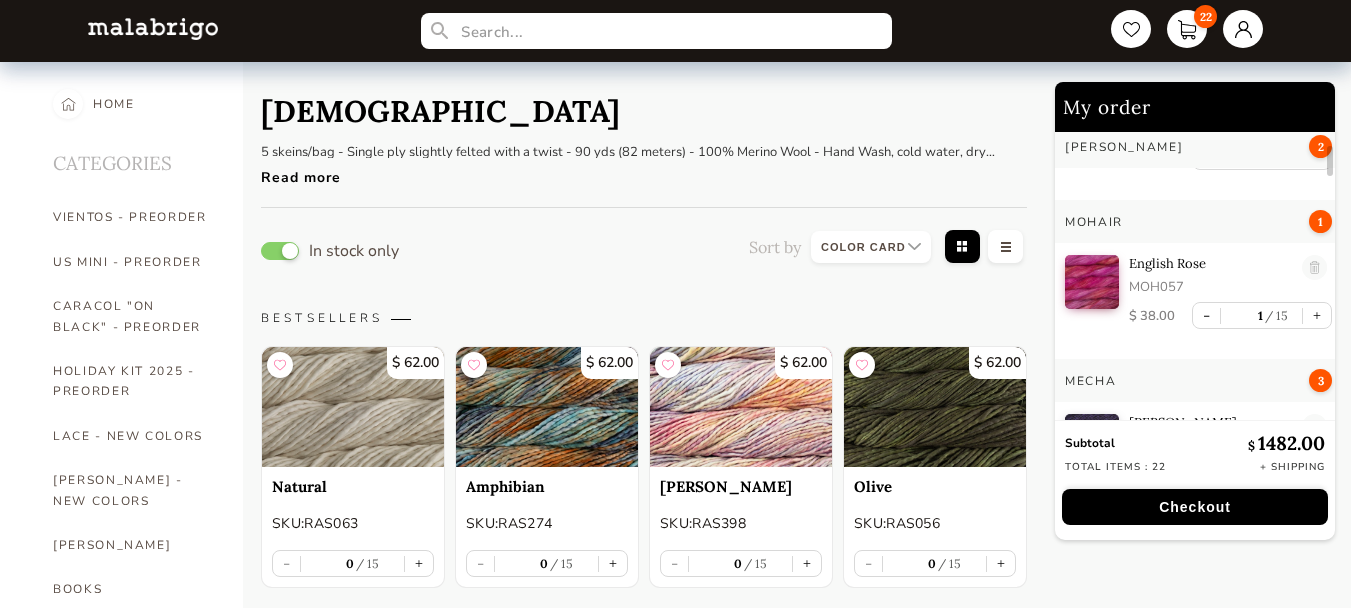 click at bounding box center (1314, 268) 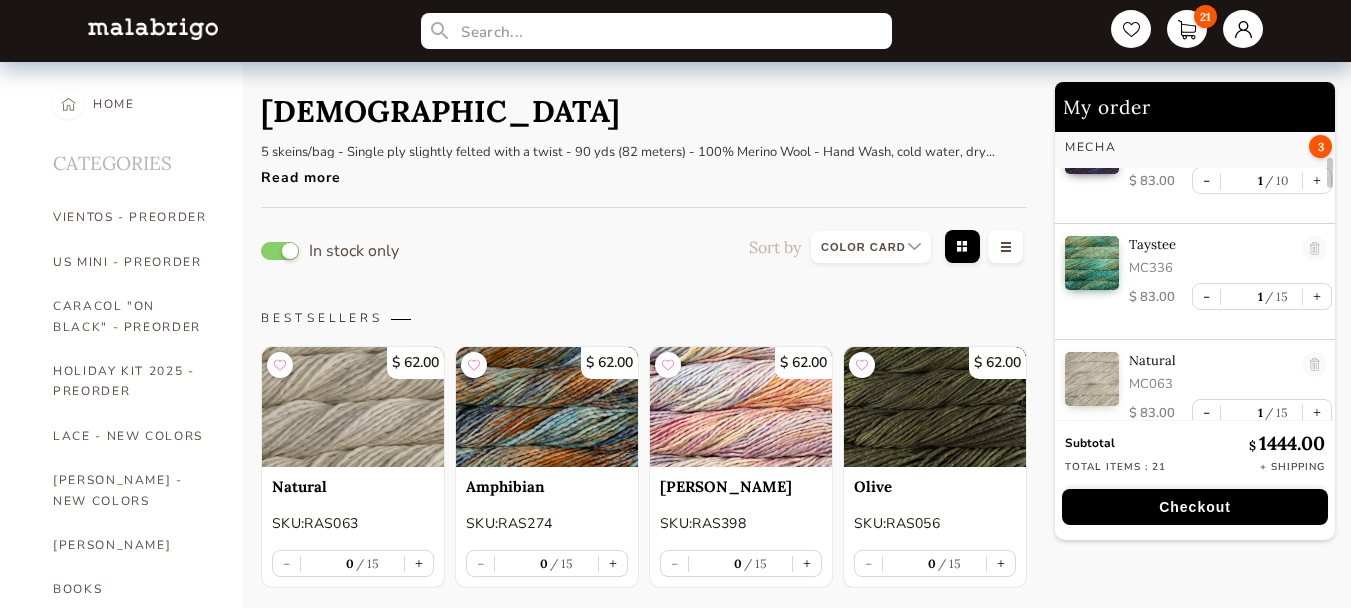 scroll, scrollTop: 300, scrollLeft: 0, axis: vertical 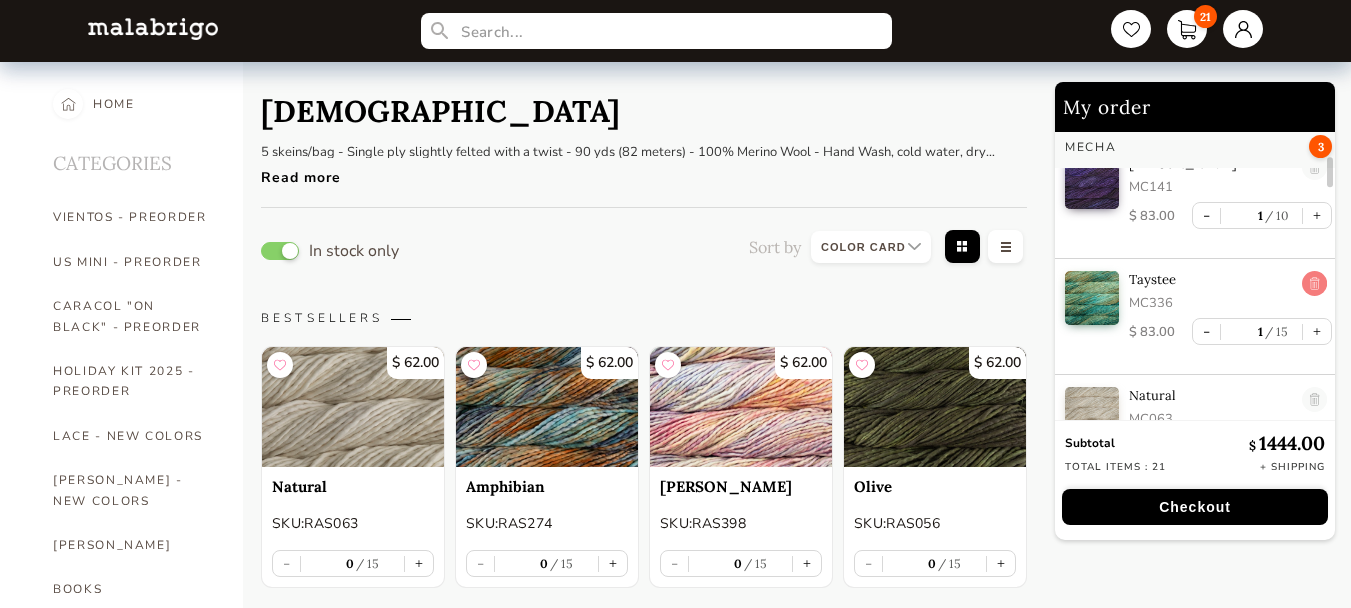 click at bounding box center [1314, 284] 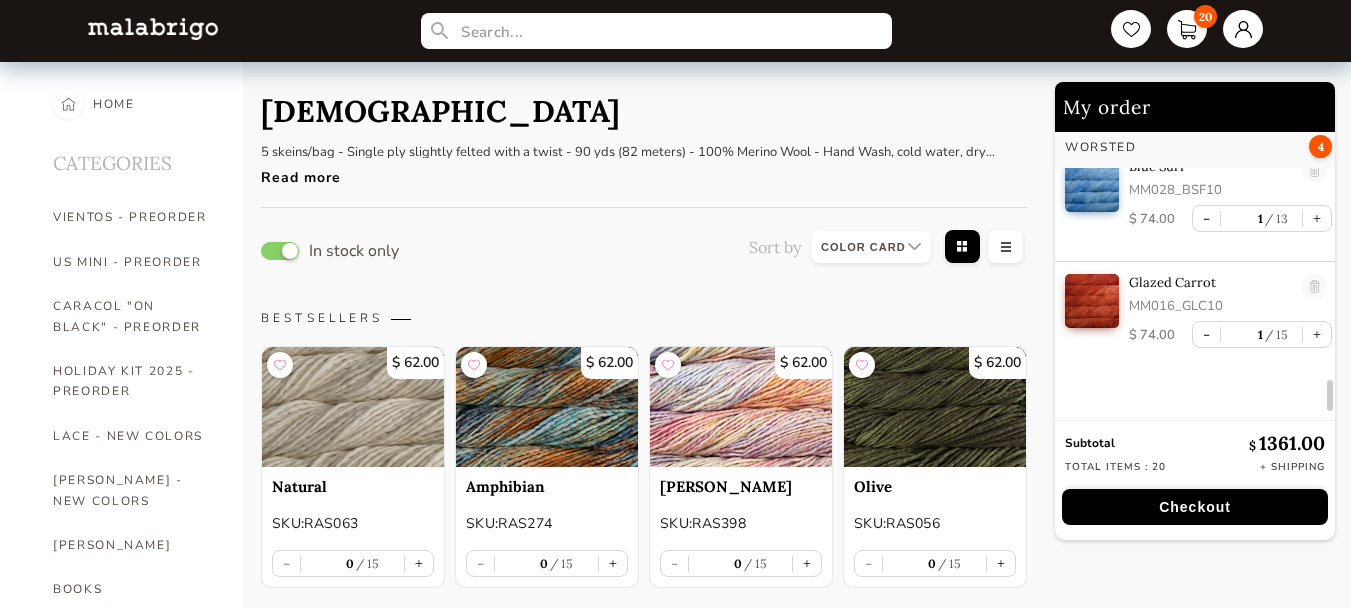 scroll, scrollTop: 2413, scrollLeft: 0, axis: vertical 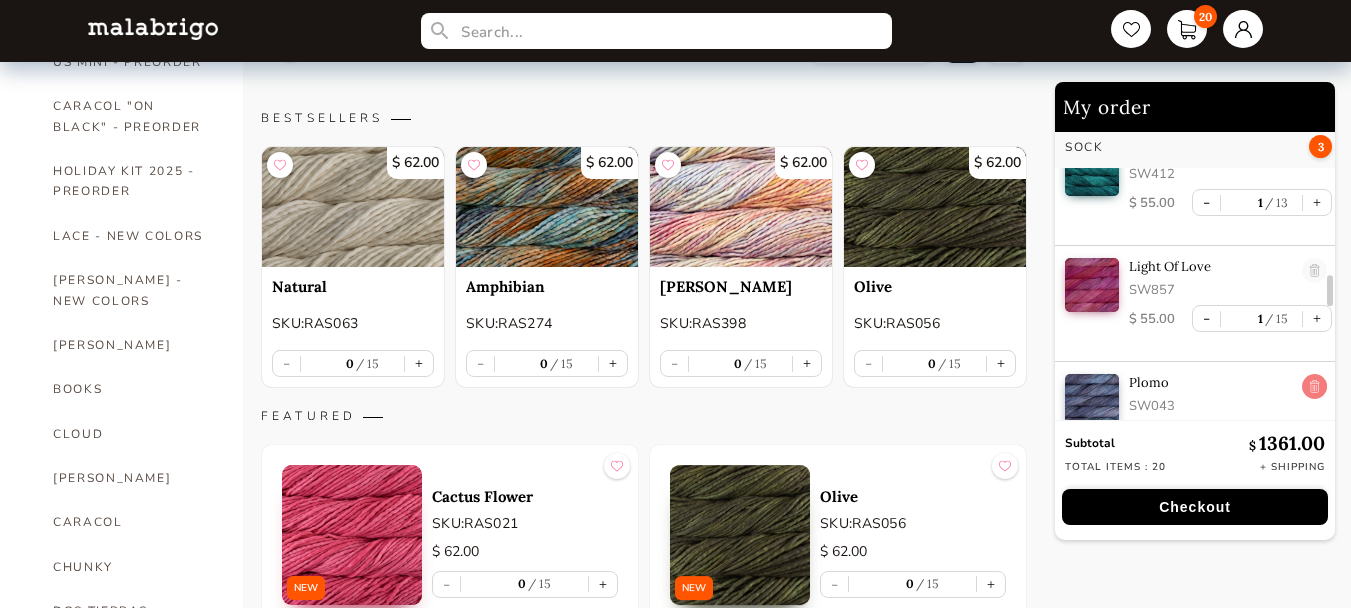 click at bounding box center [1314, 387] 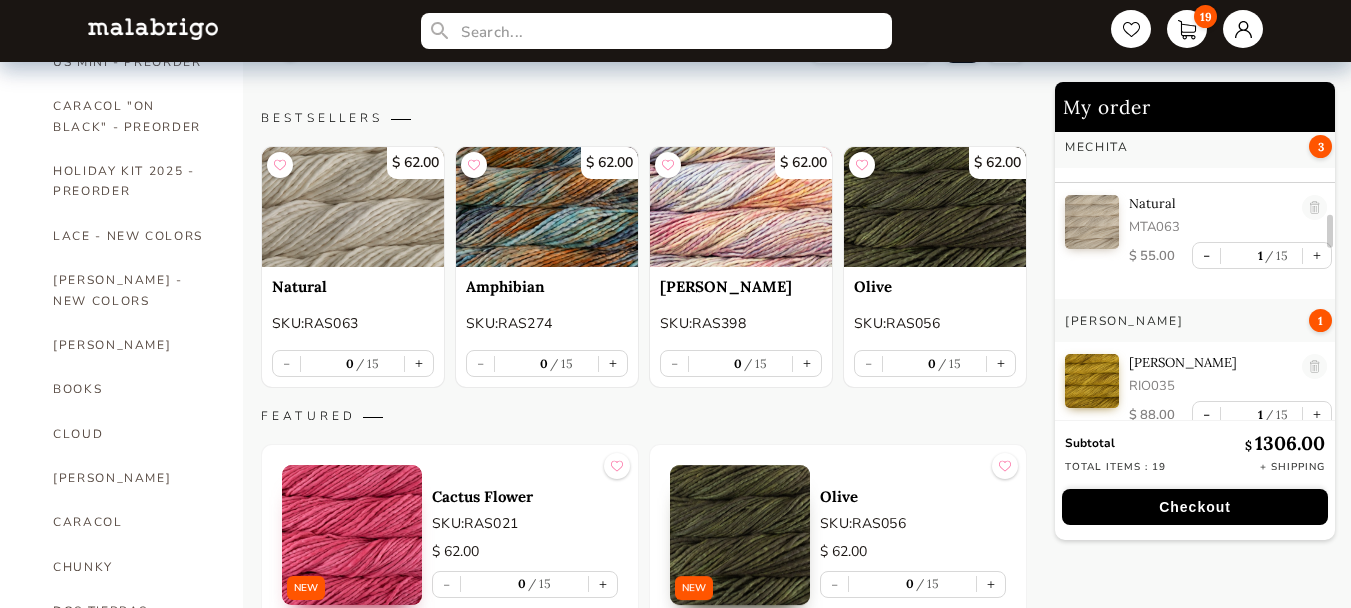 scroll, scrollTop: 813, scrollLeft: 0, axis: vertical 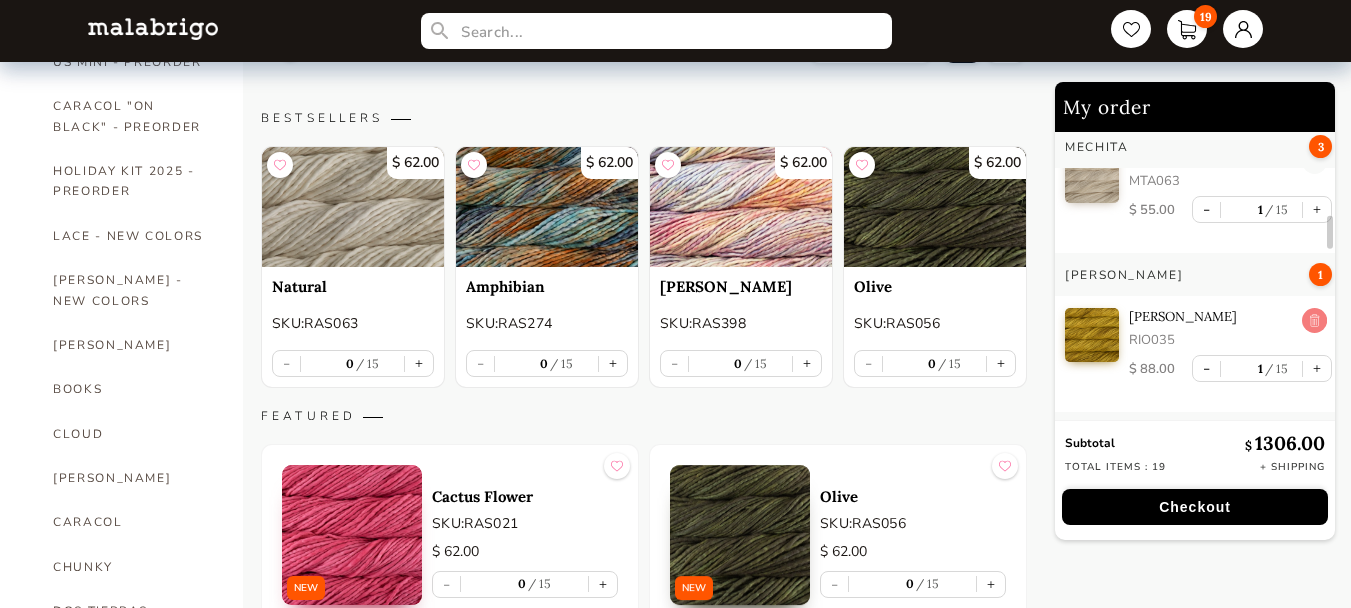 click at bounding box center [1314, 321] 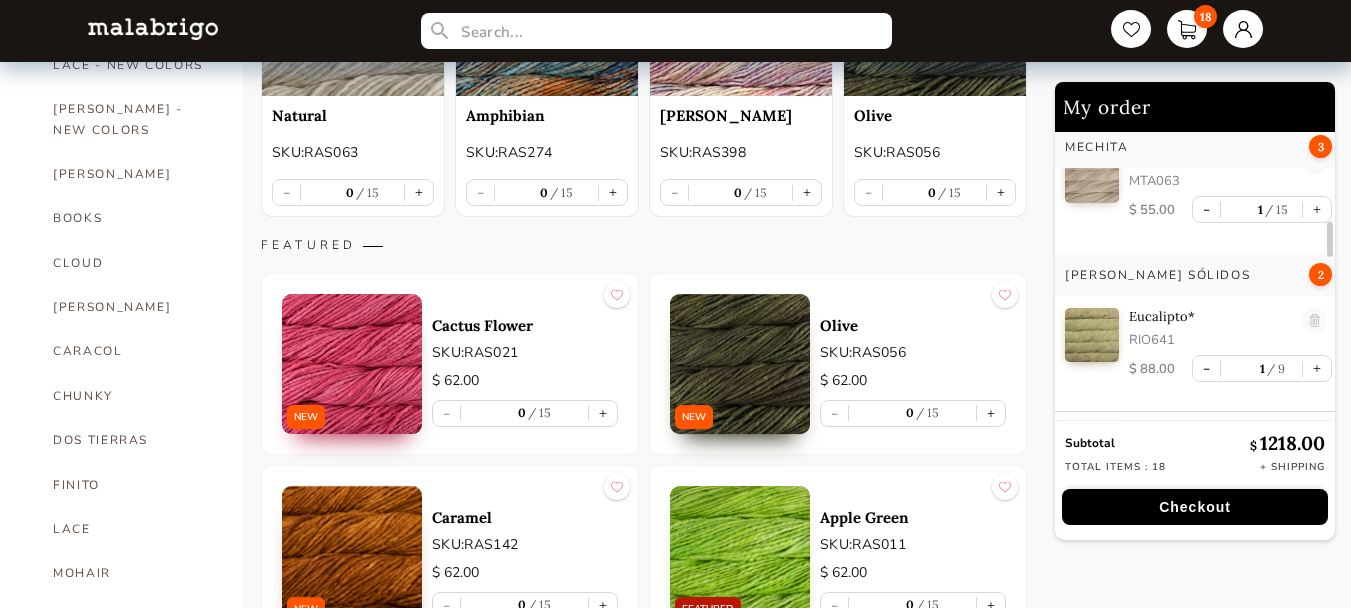 scroll, scrollTop: 400, scrollLeft: 0, axis: vertical 